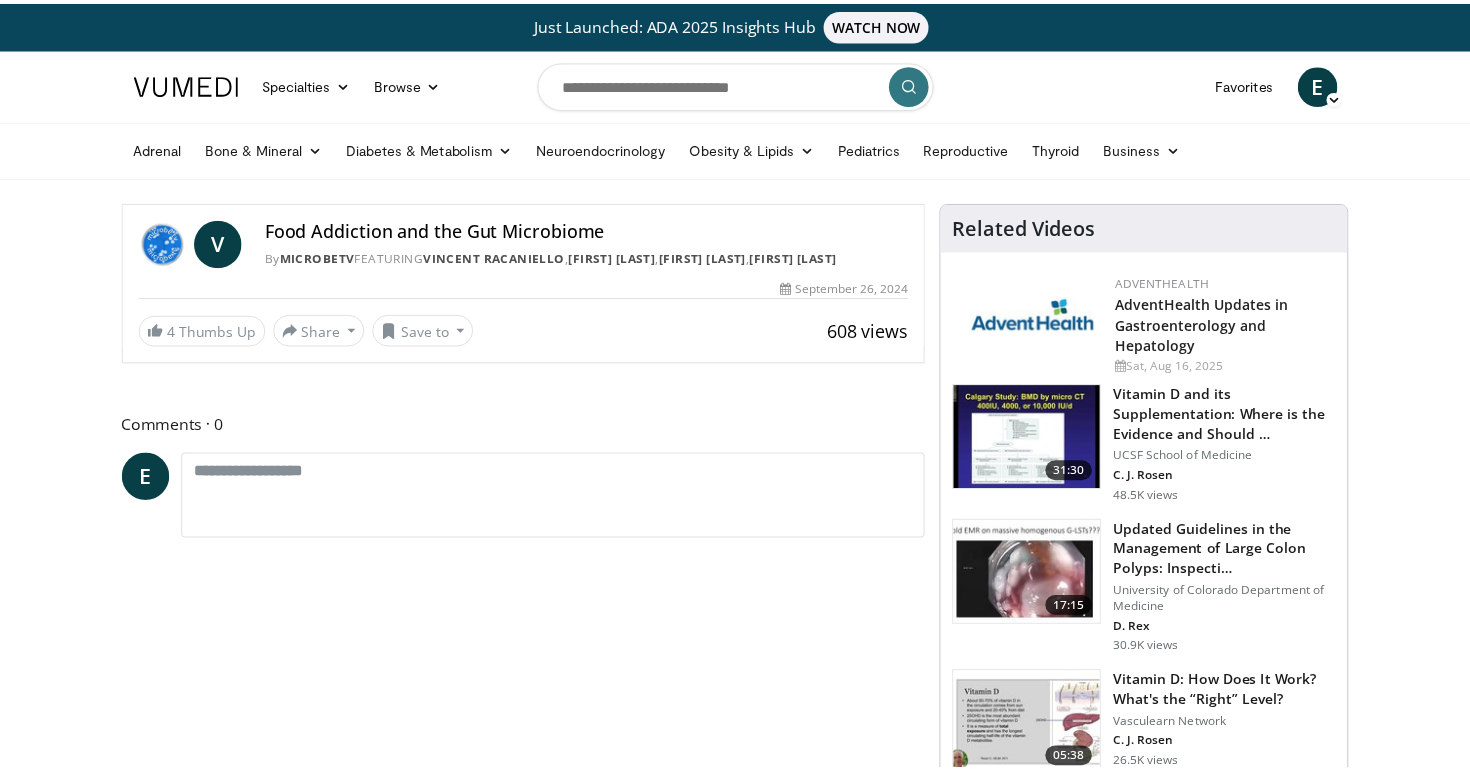 scroll, scrollTop: 0, scrollLeft: 0, axis: both 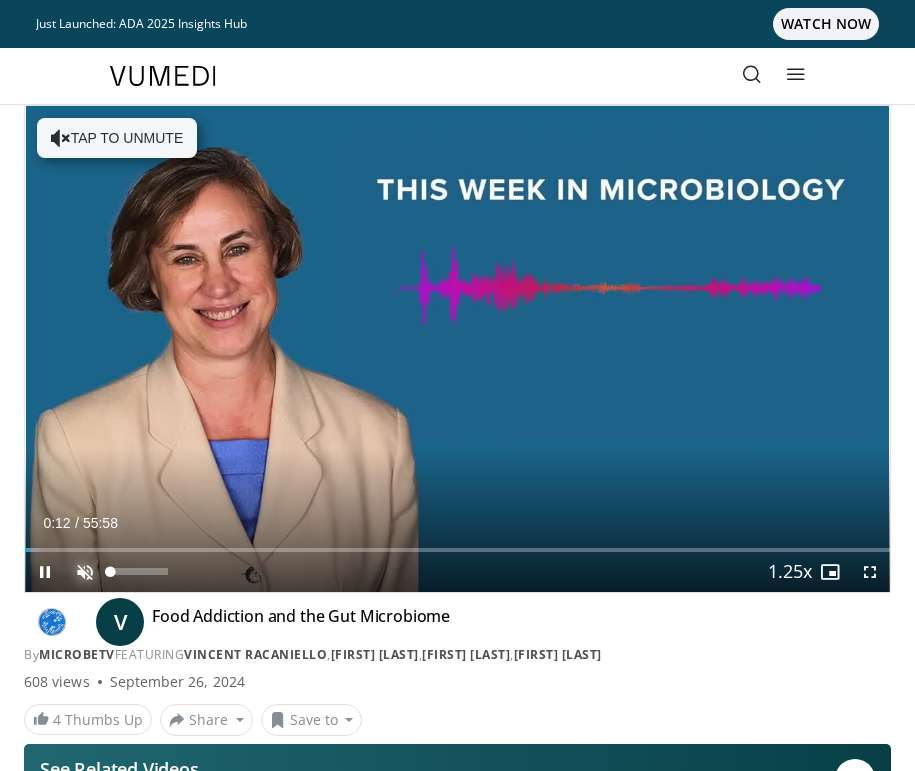 click at bounding box center [85, 572] 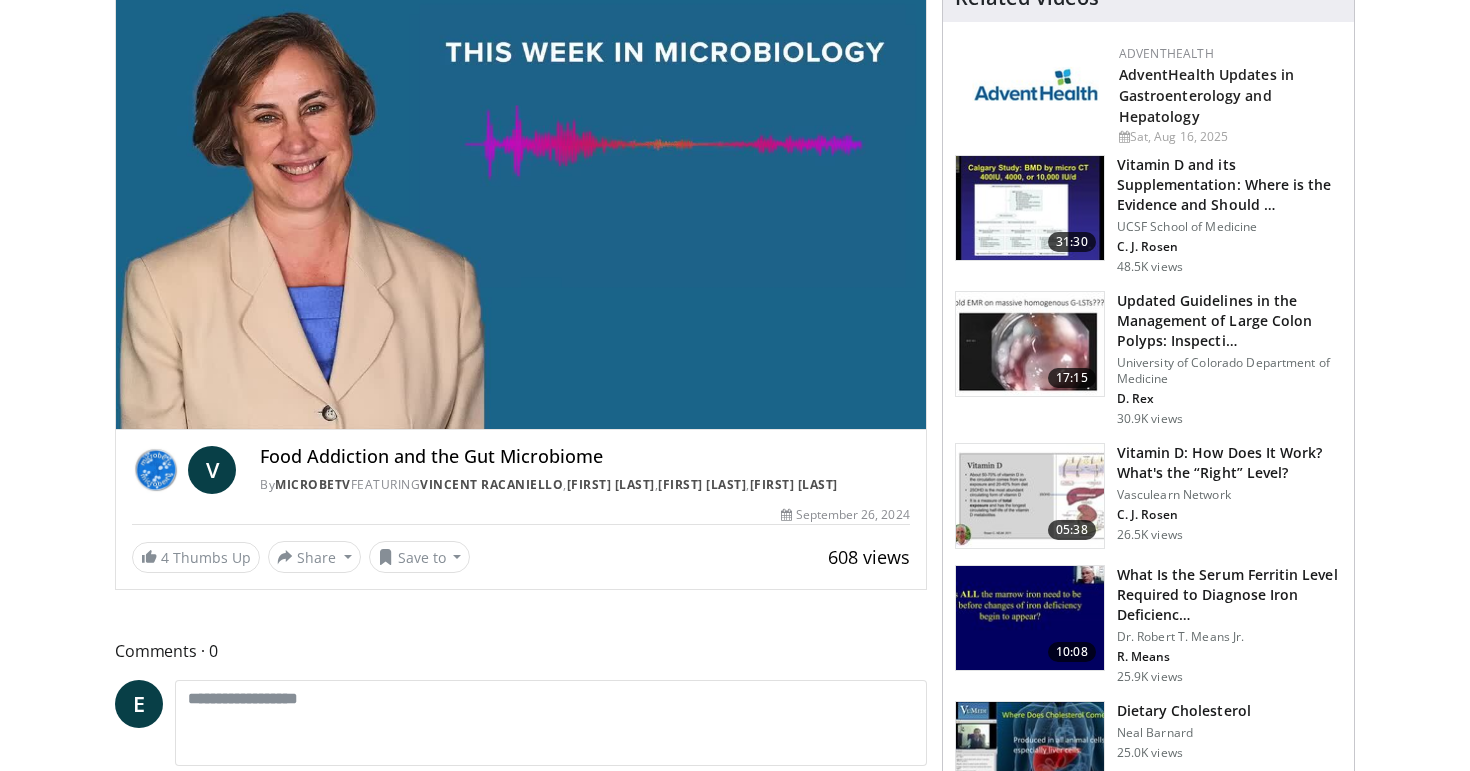 scroll, scrollTop: 227, scrollLeft: 0, axis: vertical 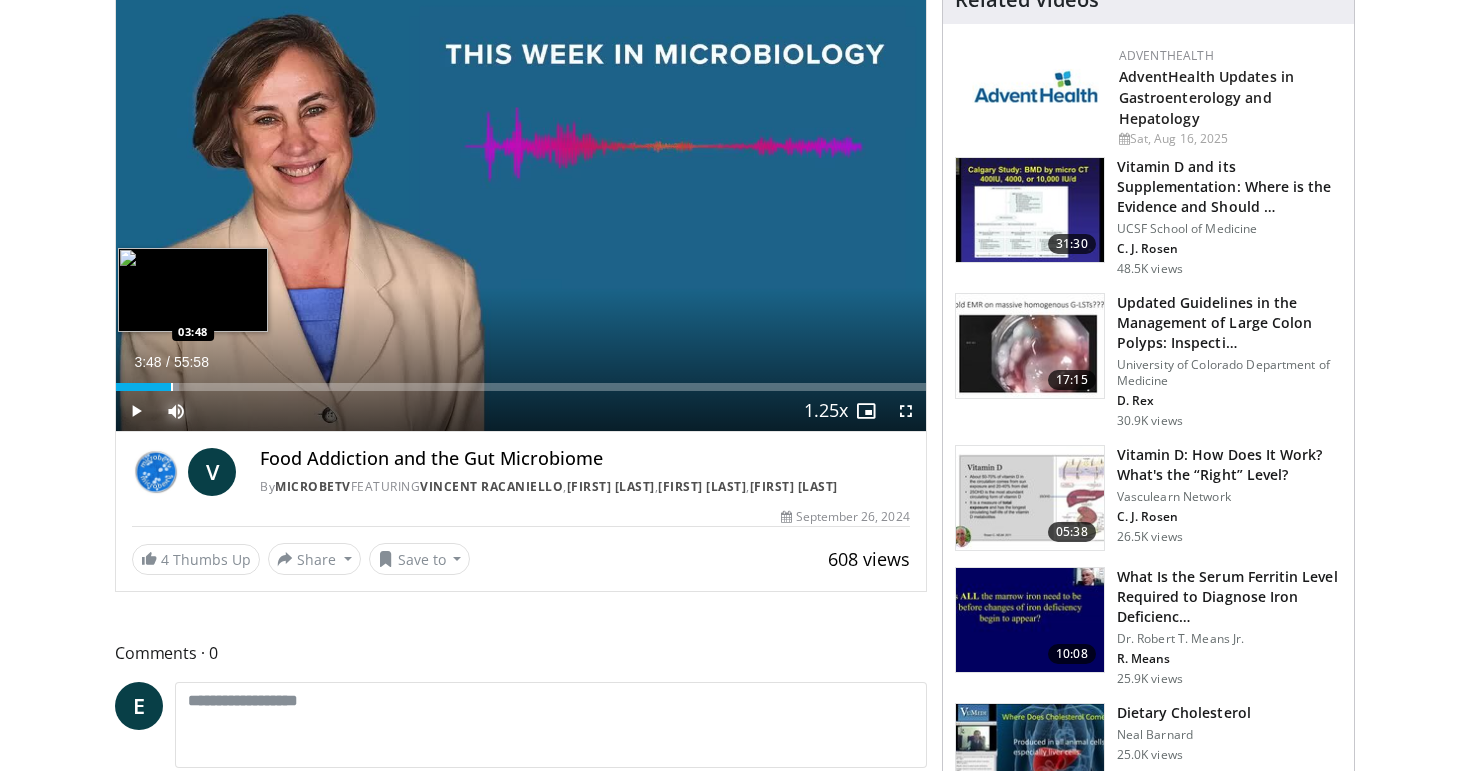 click at bounding box center [172, 387] 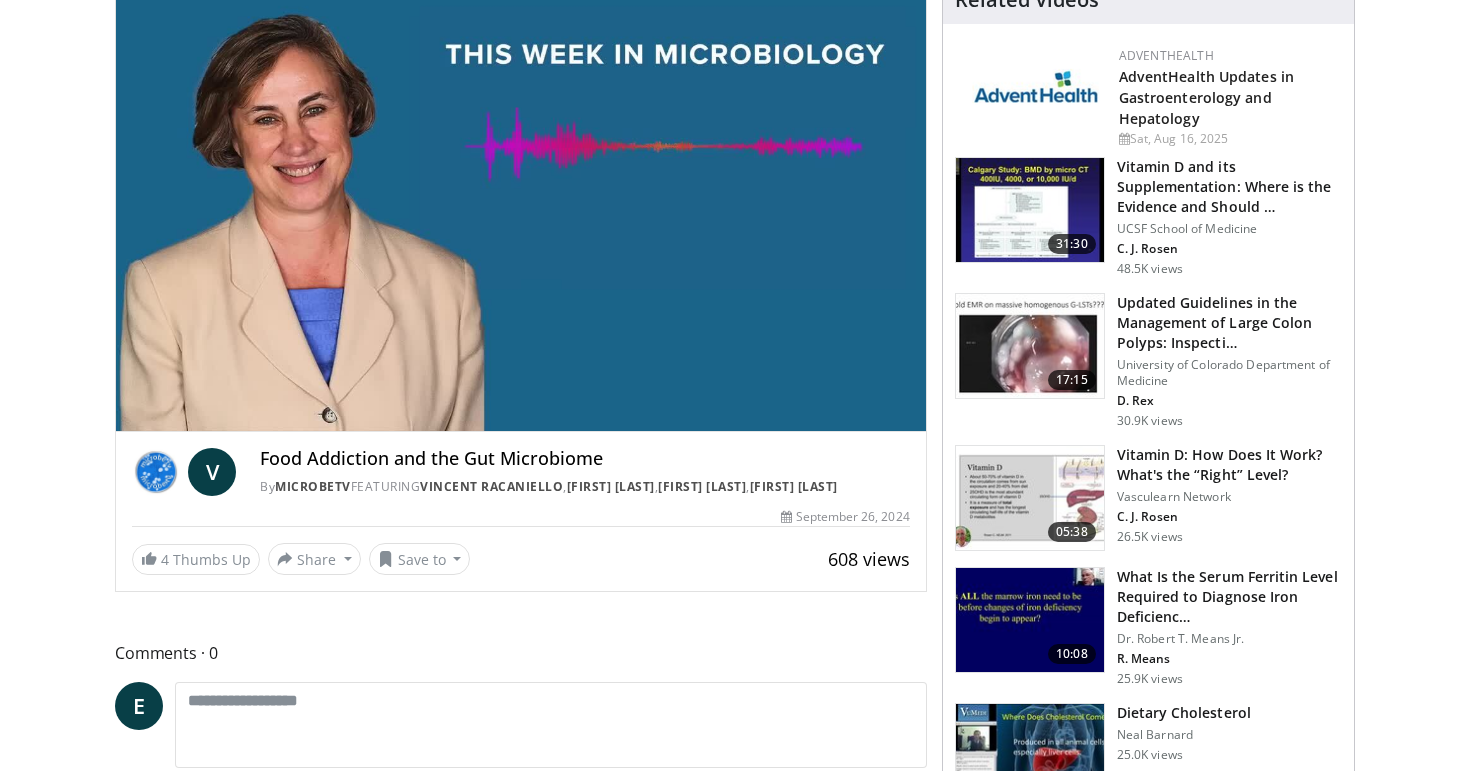 click on "**********" at bounding box center (521, 204) 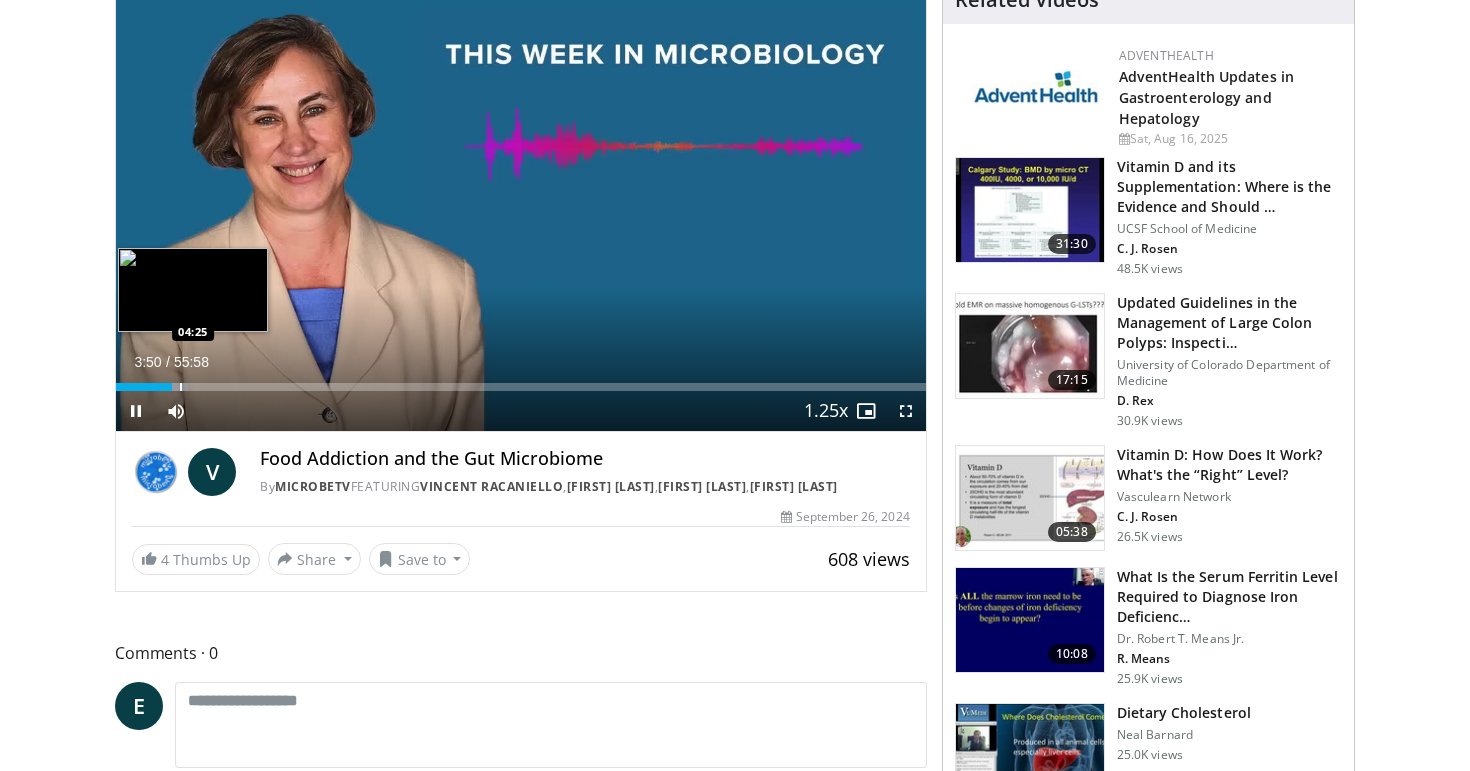 click at bounding box center [181, 387] 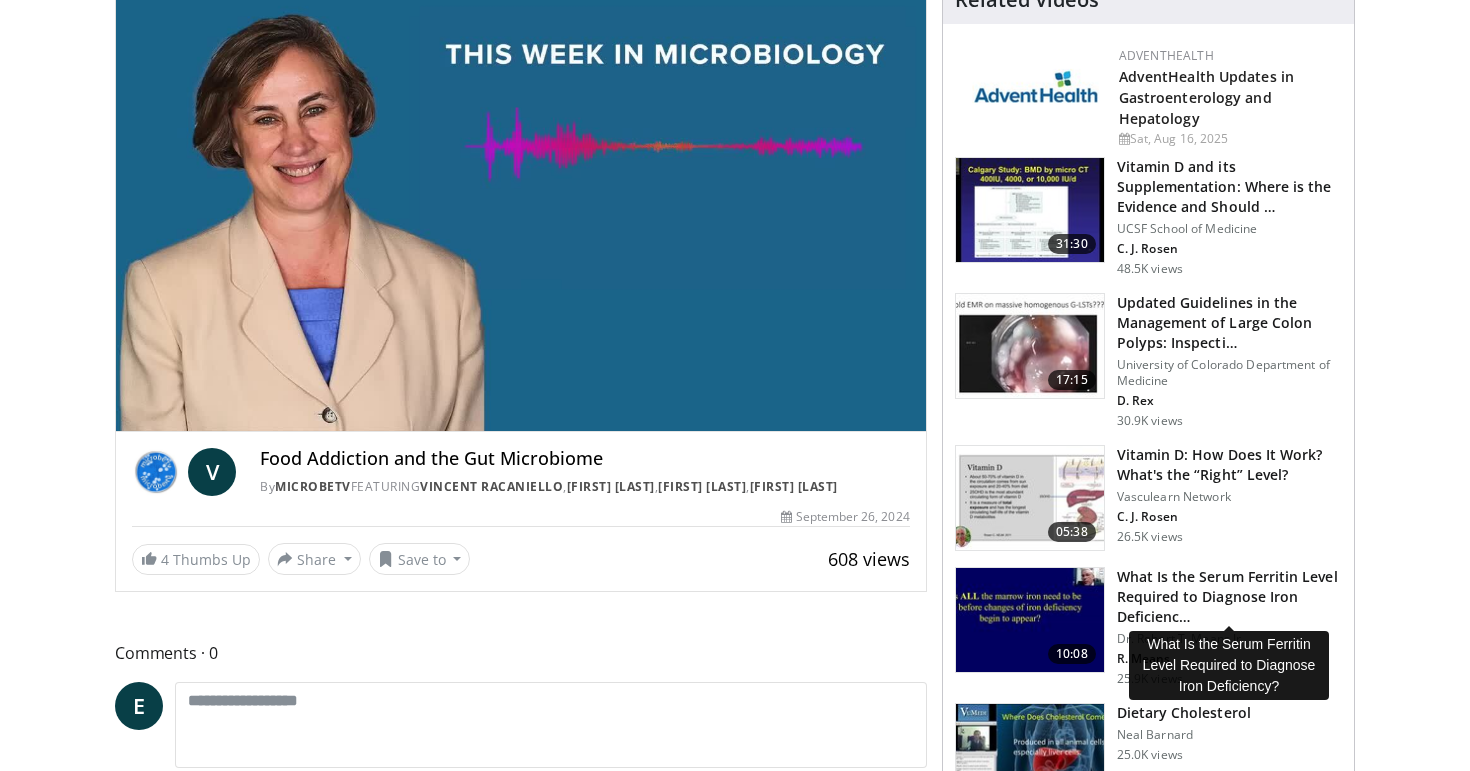click on "What Is the Serum Ferritin Level Required to Diagnose Iron Deficienc…" at bounding box center (1229, 597) 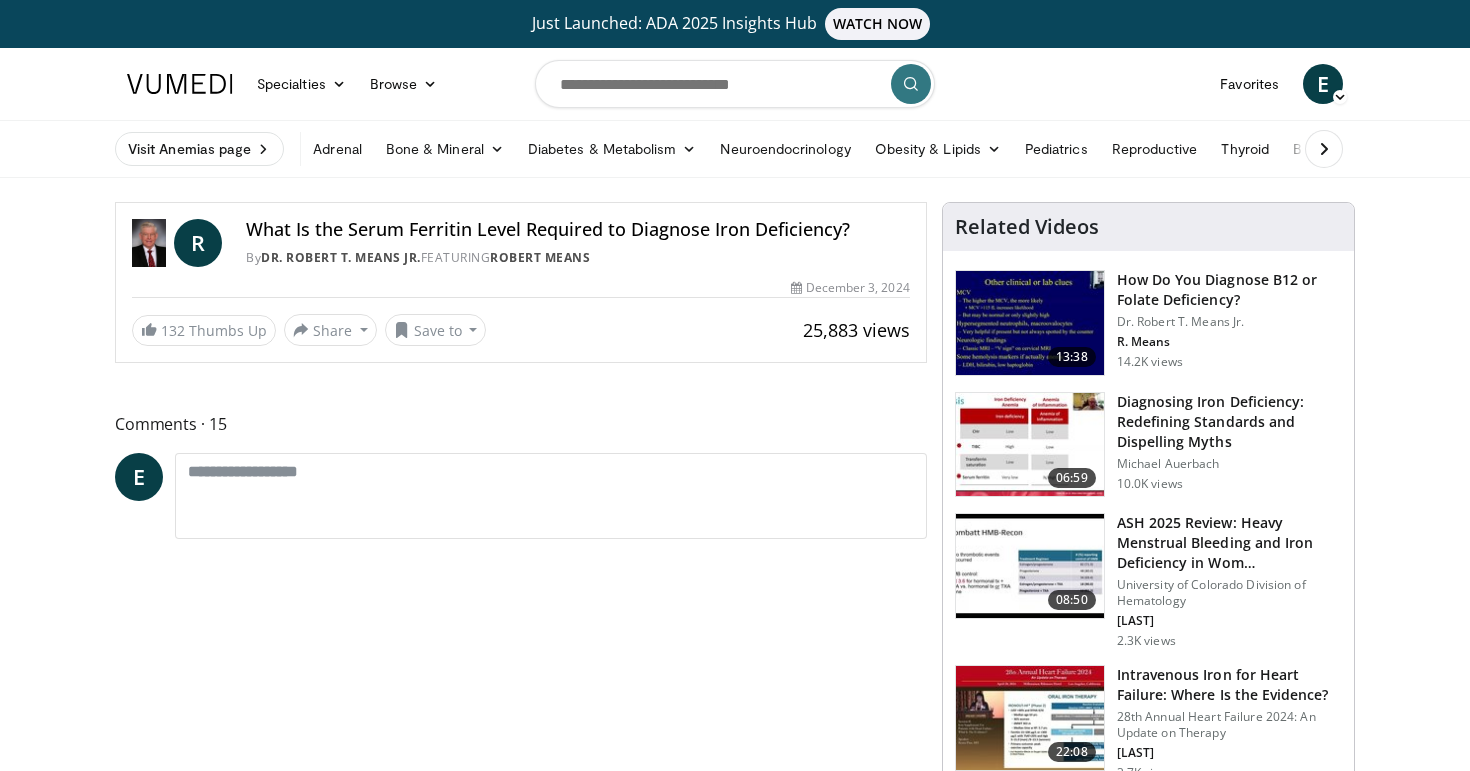 scroll, scrollTop: 0, scrollLeft: 0, axis: both 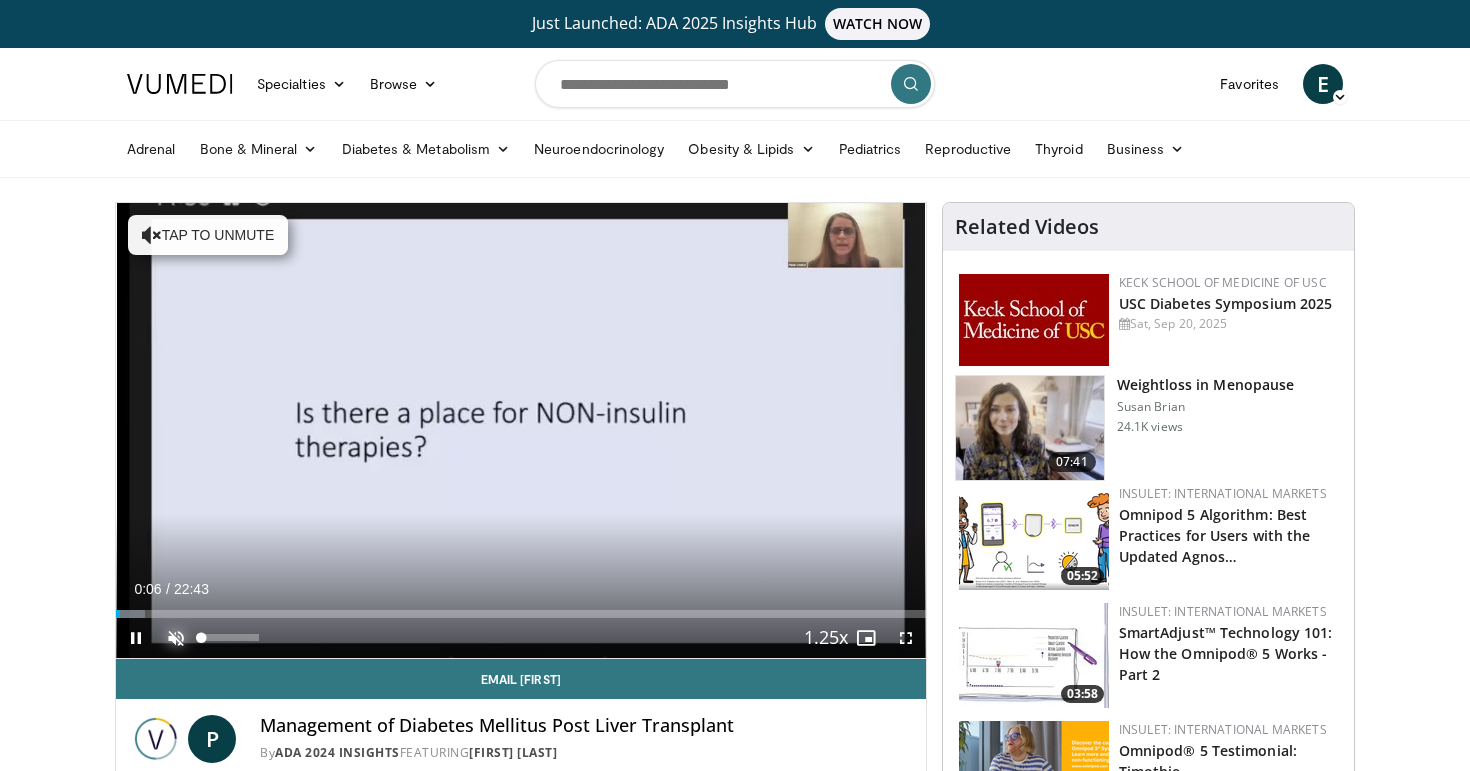 click at bounding box center (176, 638) 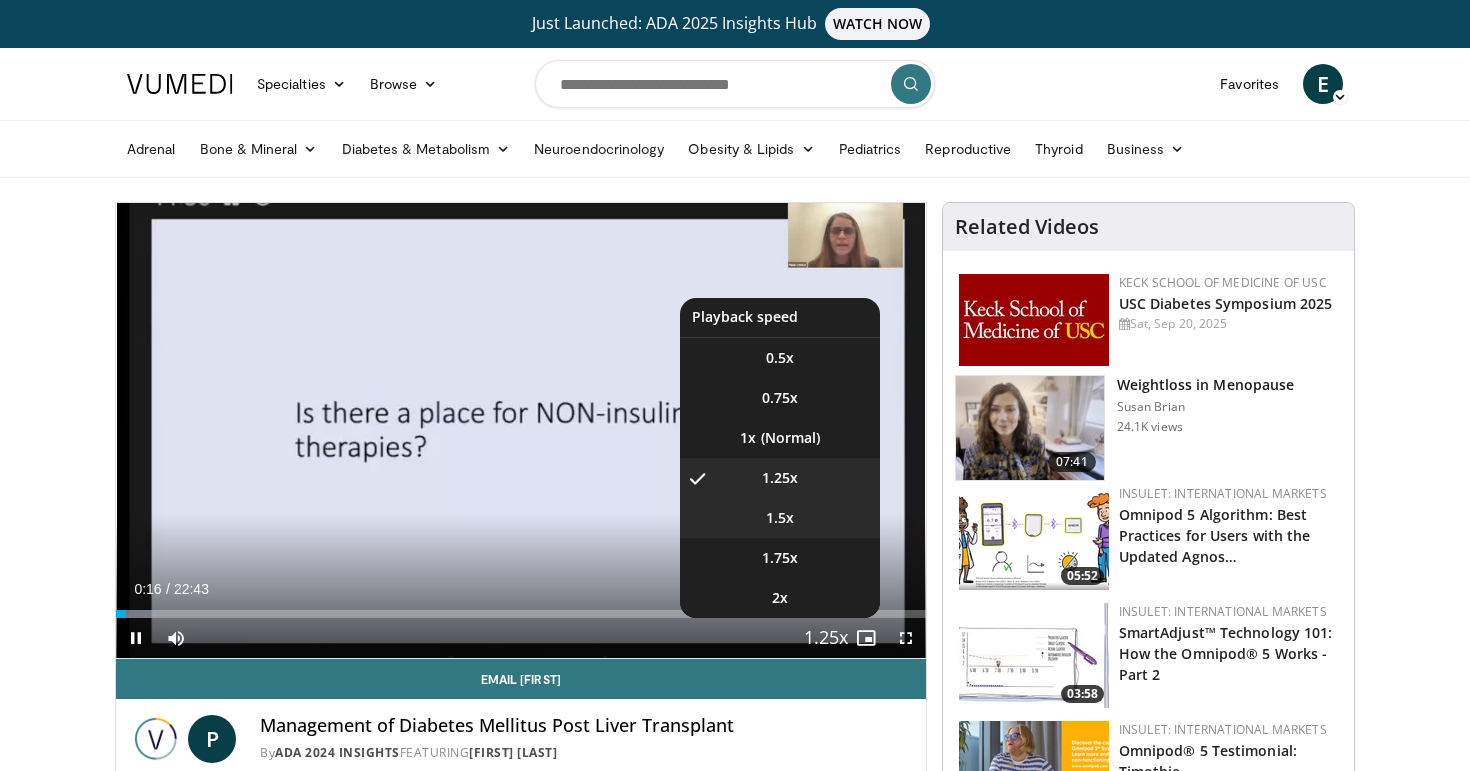 click on "1.5x" at bounding box center (780, 518) 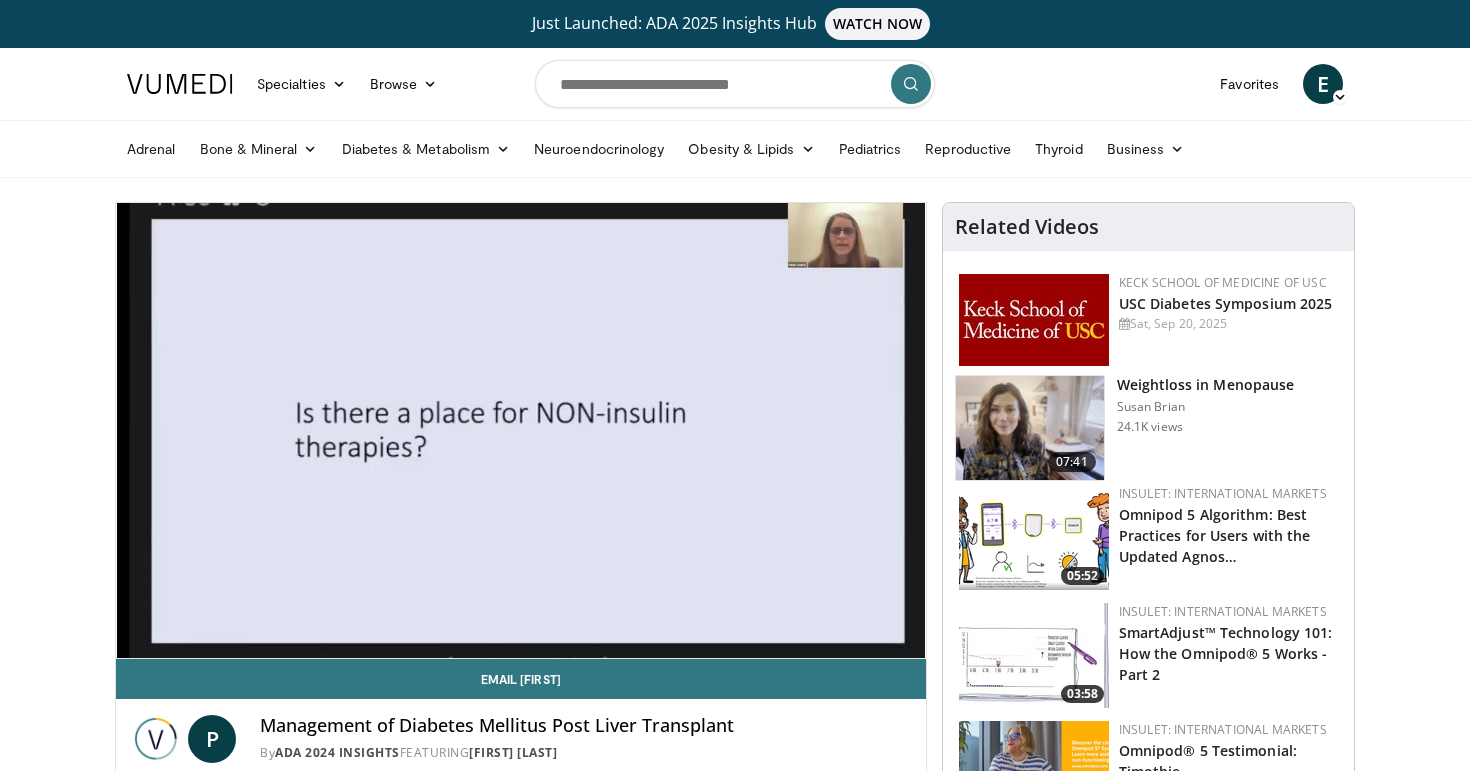 type 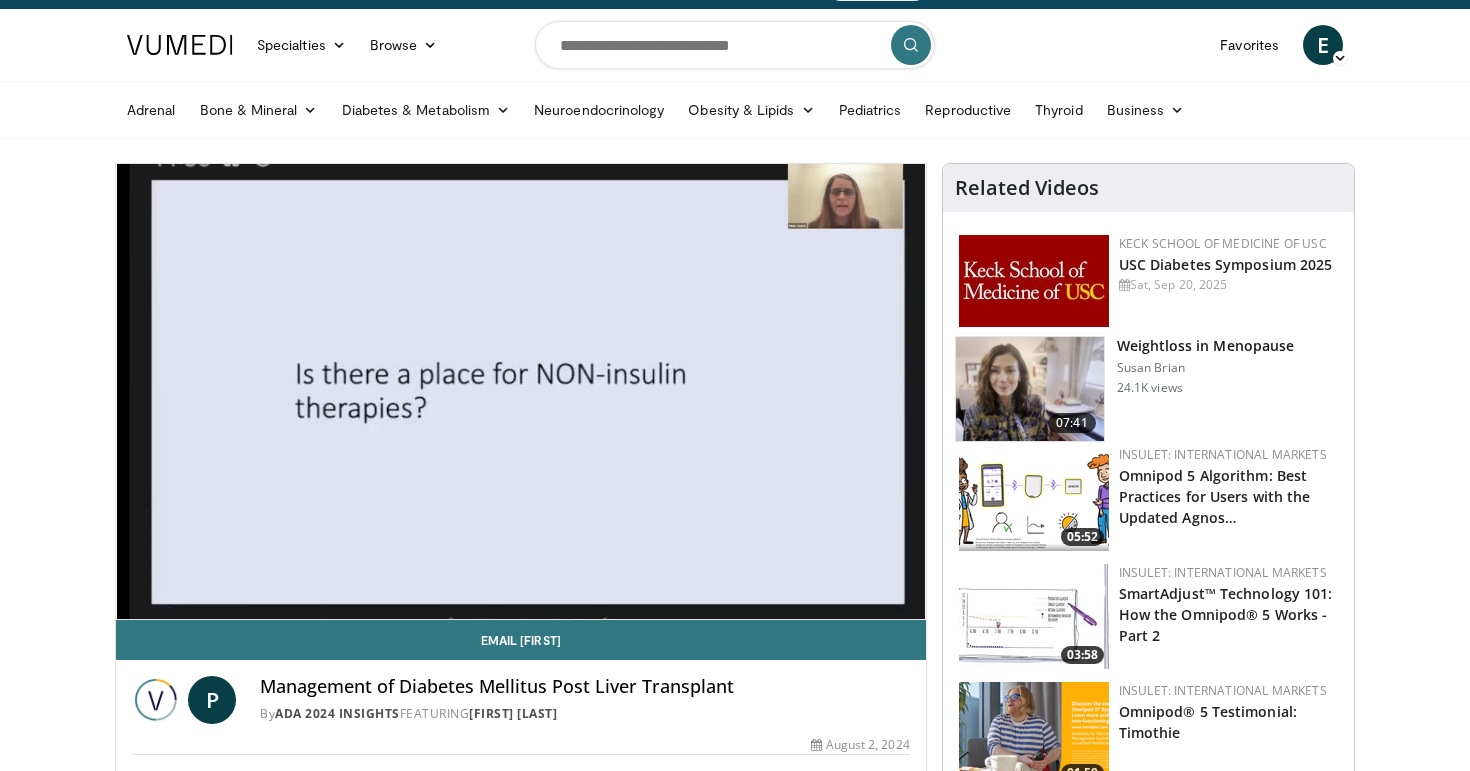 scroll, scrollTop: 38, scrollLeft: 0, axis: vertical 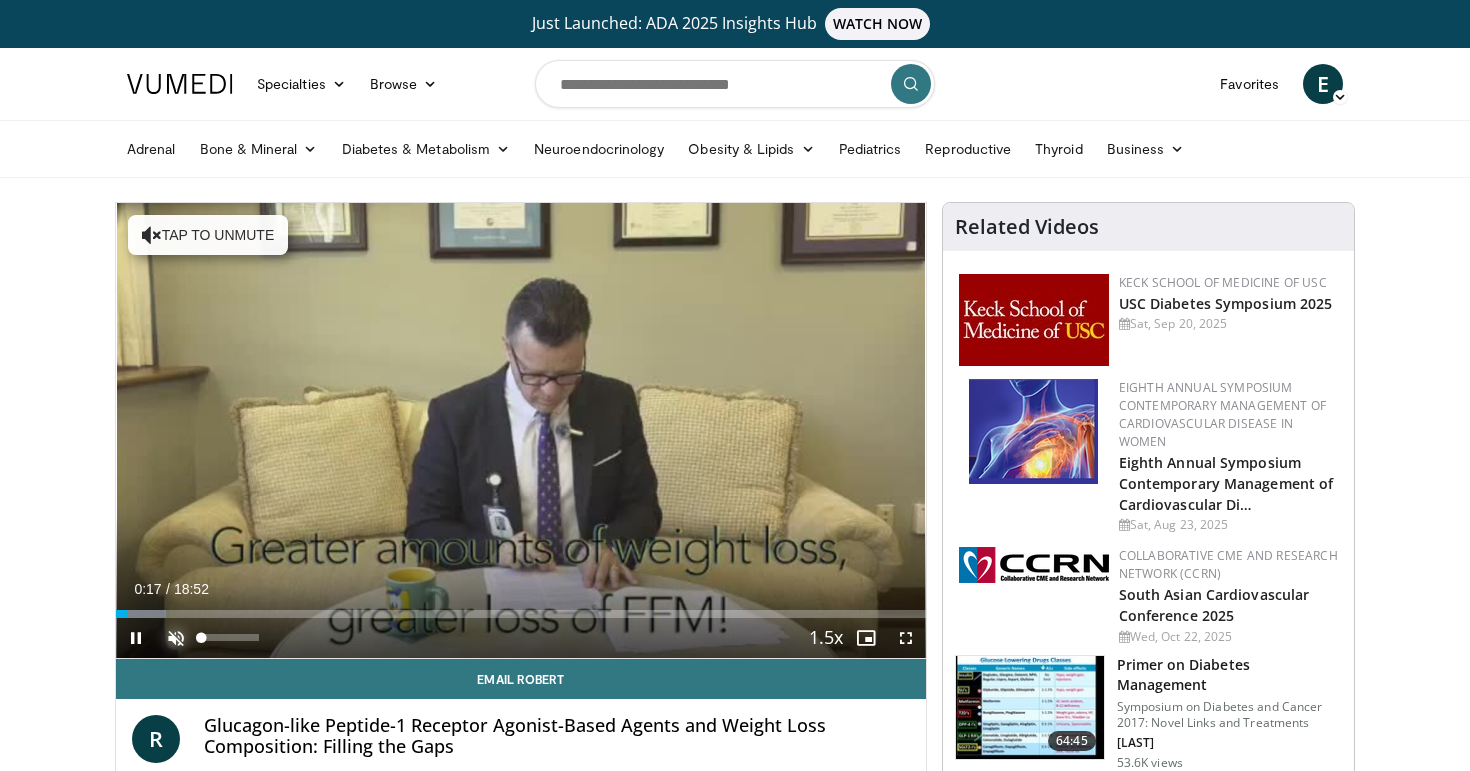 click at bounding box center (176, 638) 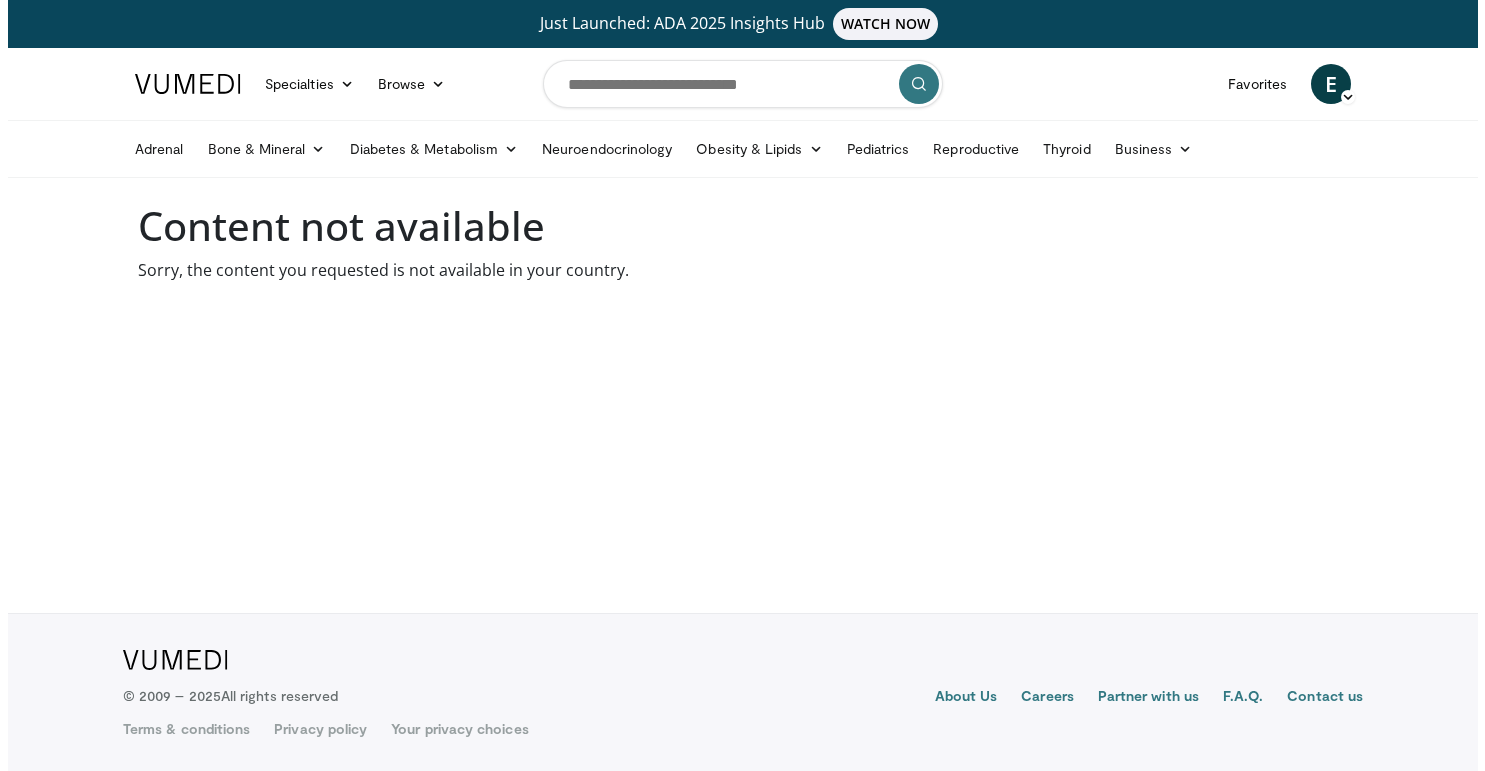 scroll, scrollTop: 0, scrollLeft: 0, axis: both 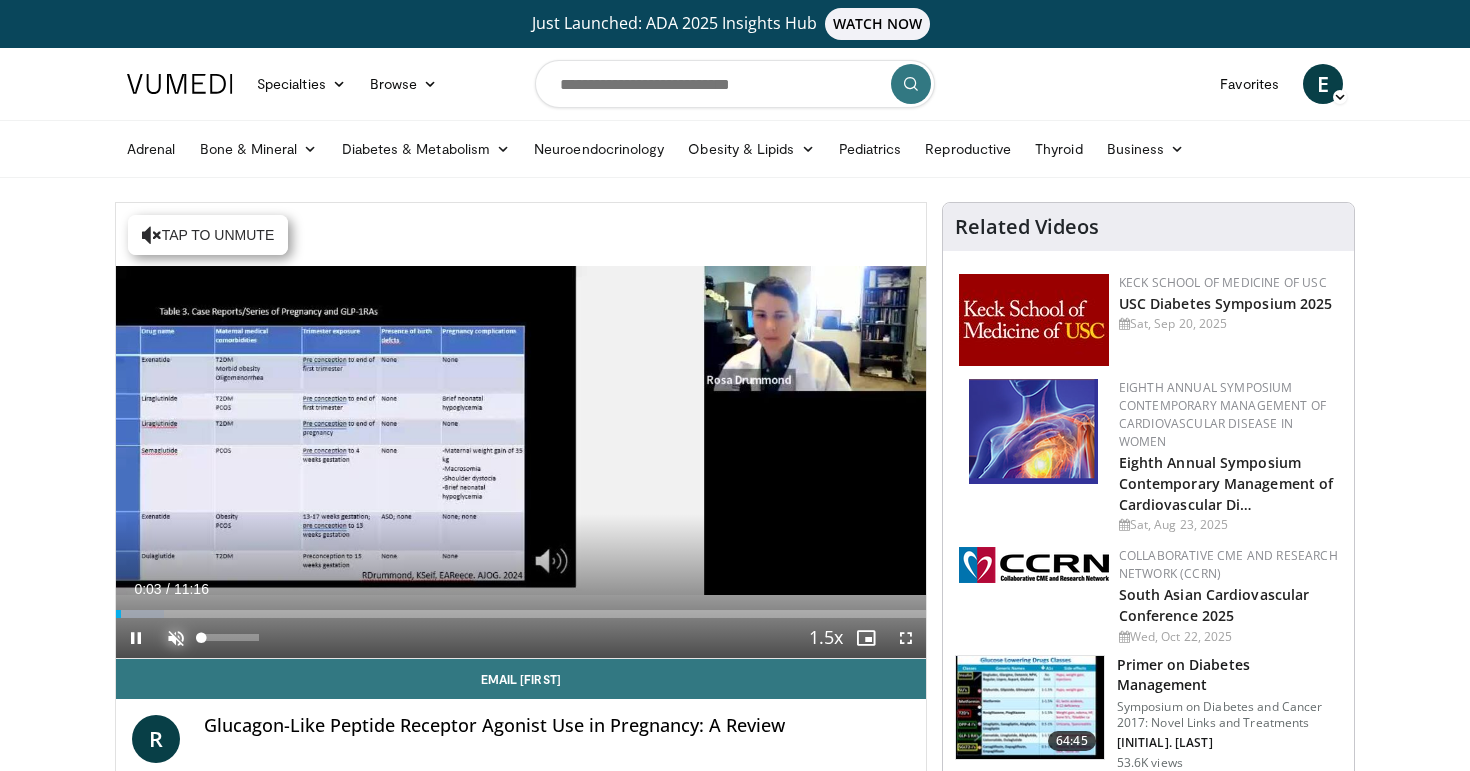 click at bounding box center (176, 638) 